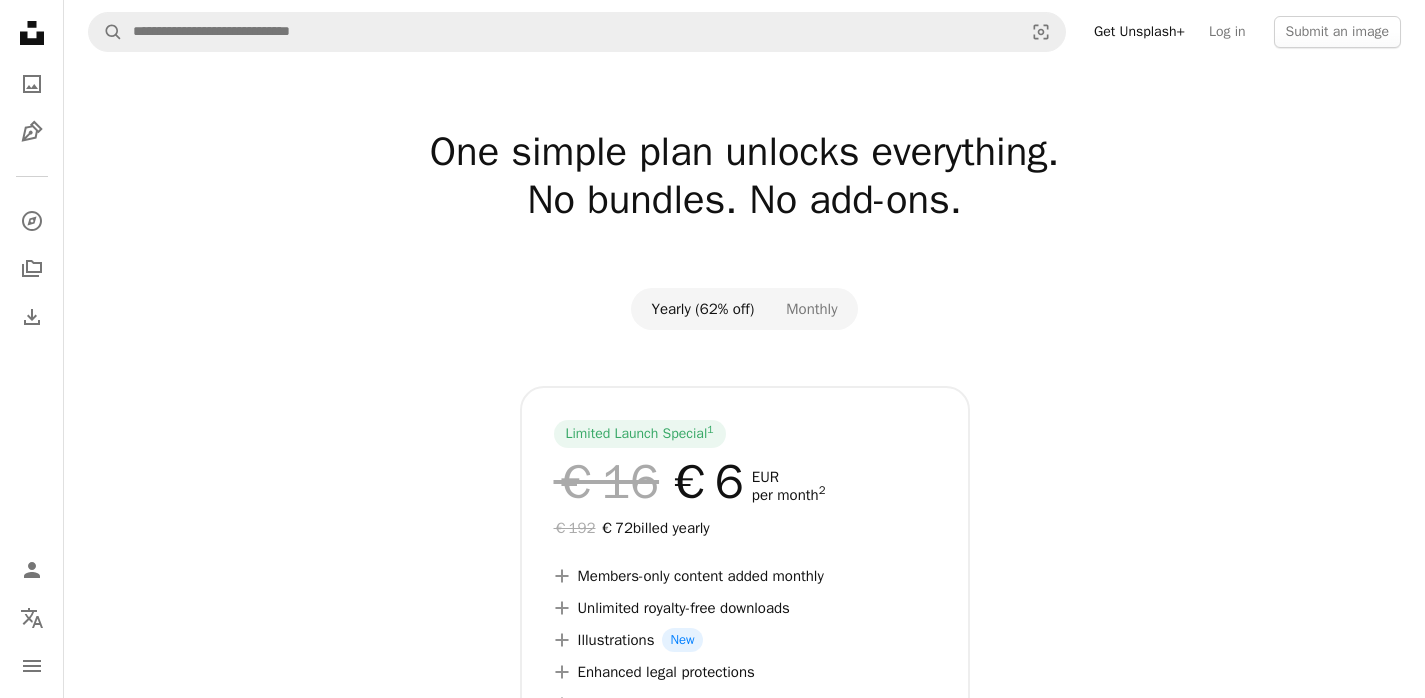 scroll, scrollTop: 0, scrollLeft: 0, axis: both 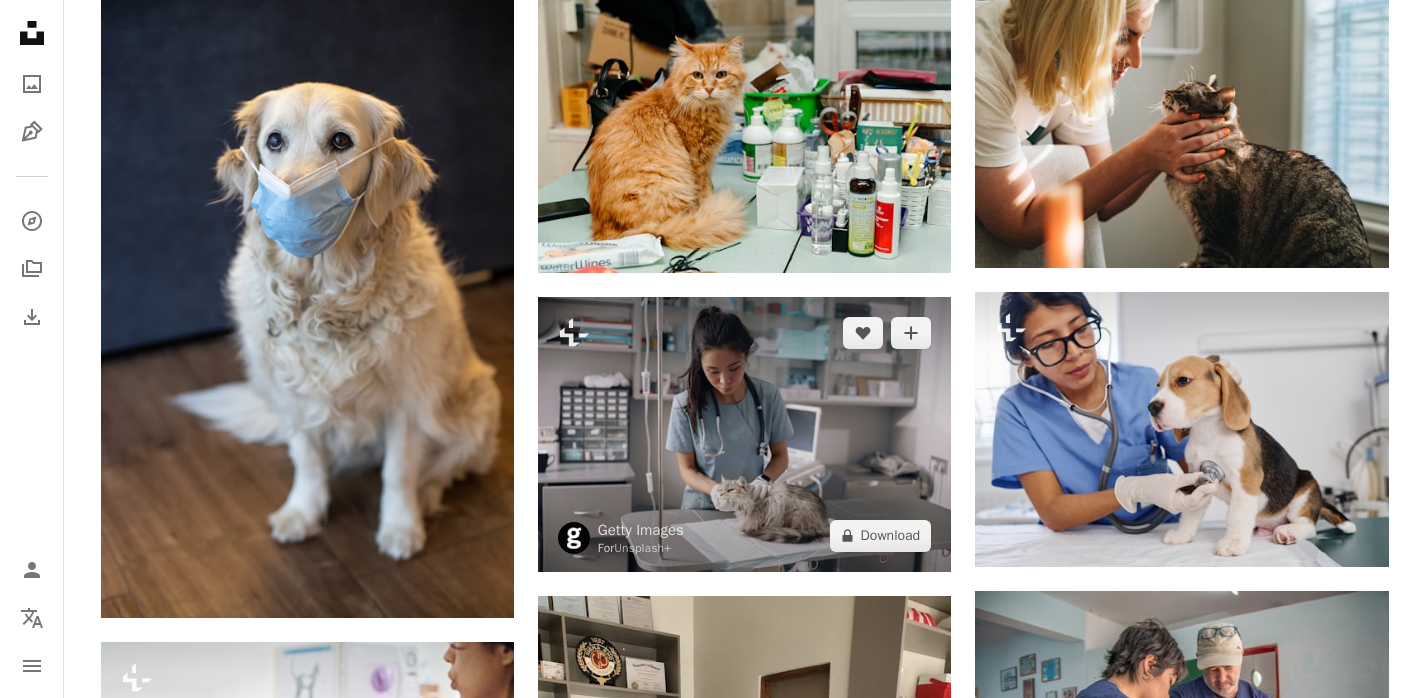 click at bounding box center [744, 434] 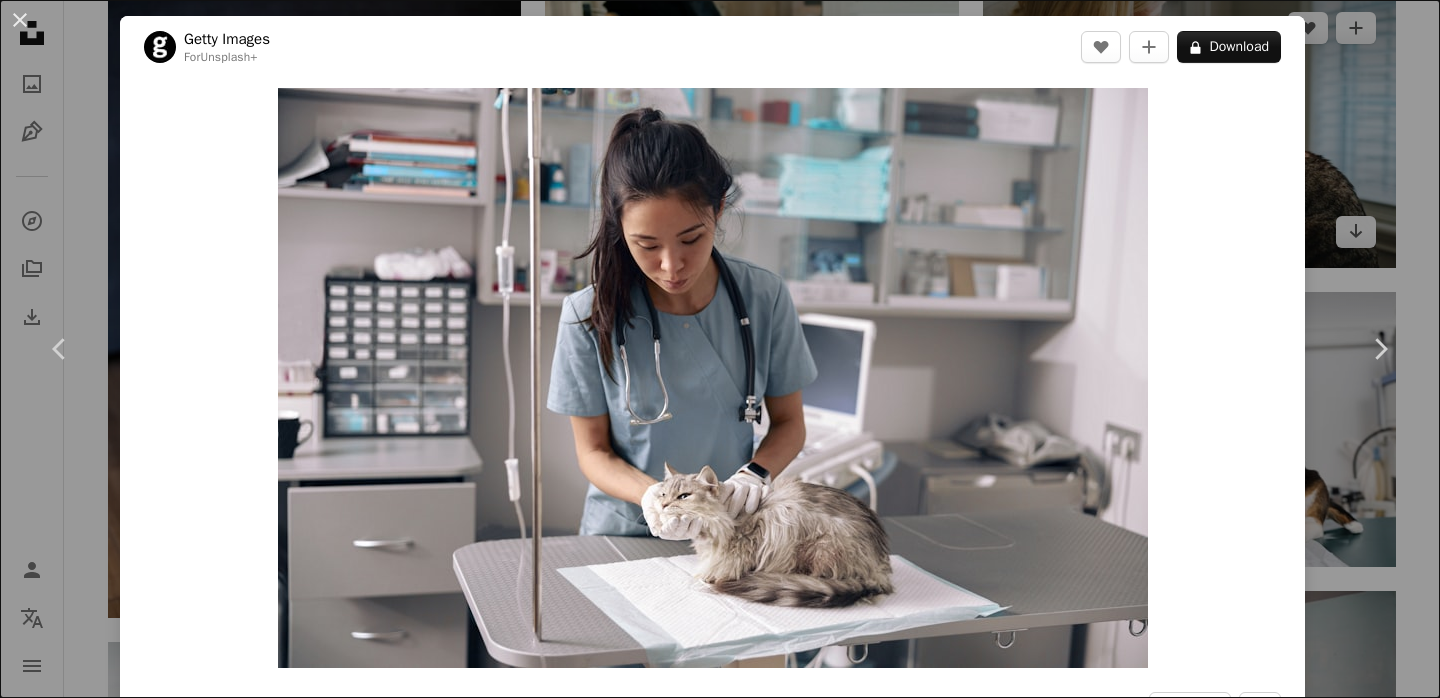 click on "An X shape Chevron left Chevron right Getty Images For Unsplash+ A heart A plus sign A lock Download Zoom in A forward-right arrow Share More Actions Calendar outlined Published on August 31, 2022 Safety Licensed under the Unsplash+ License hospital adult photography women medicine modern domestic cat horizontal veterinarian indoors young women illness medical clinic color image occupation fluffy domestic animals examining illness prevention Free pictures From this series Chevron right Plus sign for Unsplash+ Plus sign for Unsplash+ Plus sign for Unsplash+ Plus sign for Unsplash+ Related images Plus sign for Unsplash+ A heart A plus sign Getty Images For Unsplash+ A lock Download Plus sign for Unsplash+ A heart A plus sign Getty Images For Unsplash+ A lock Download Plus sign for Unsplash+ A heart A plus sign Getty Images For Unsplash+ A lock Download Plus sign for Unsplash+ A heart A plus sign Getty Images For For" at bounding box center [720, 349] 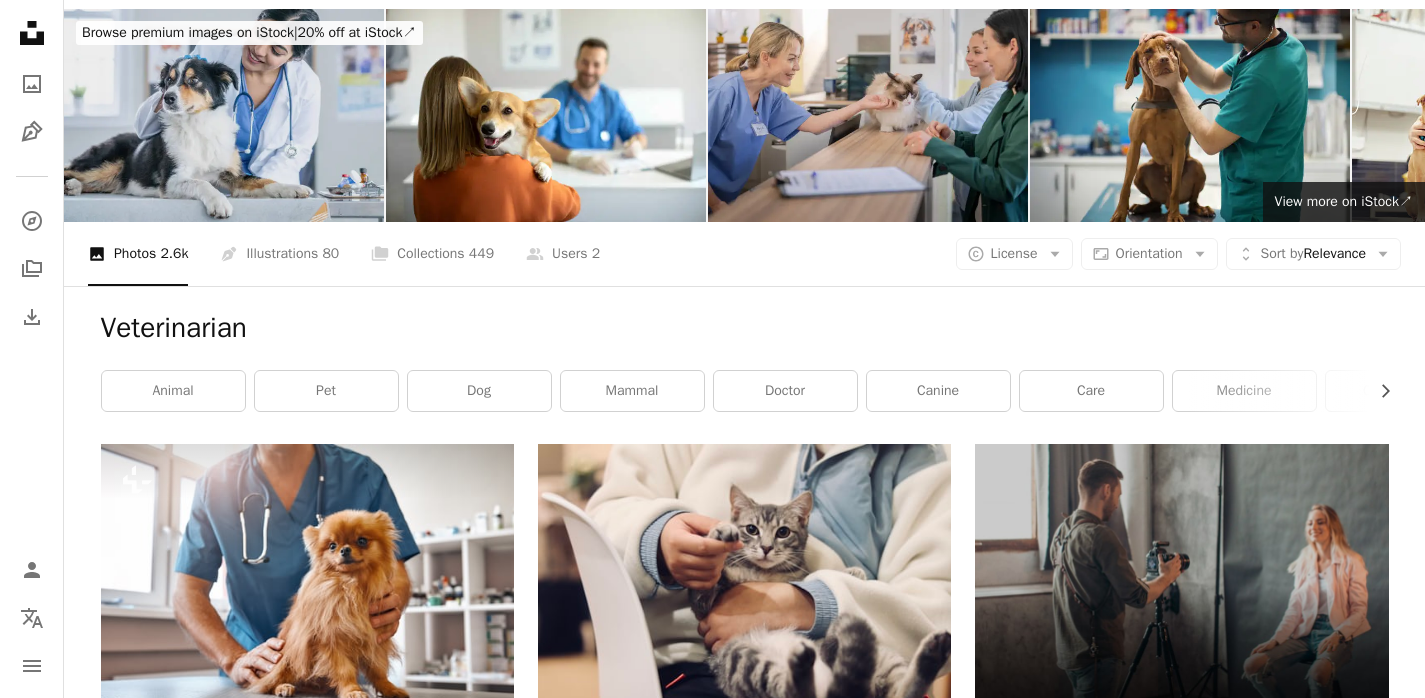 scroll, scrollTop: 0, scrollLeft: 0, axis: both 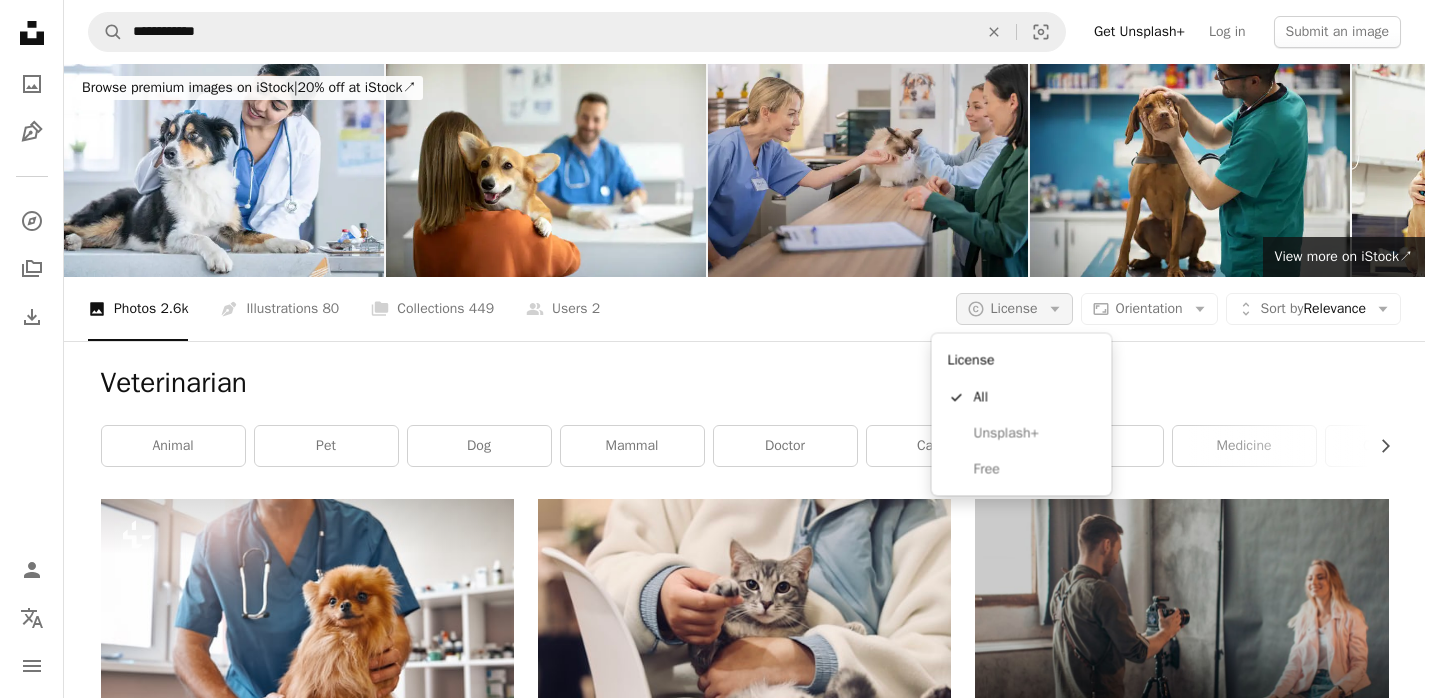 click on "License" at bounding box center [1014, 308] 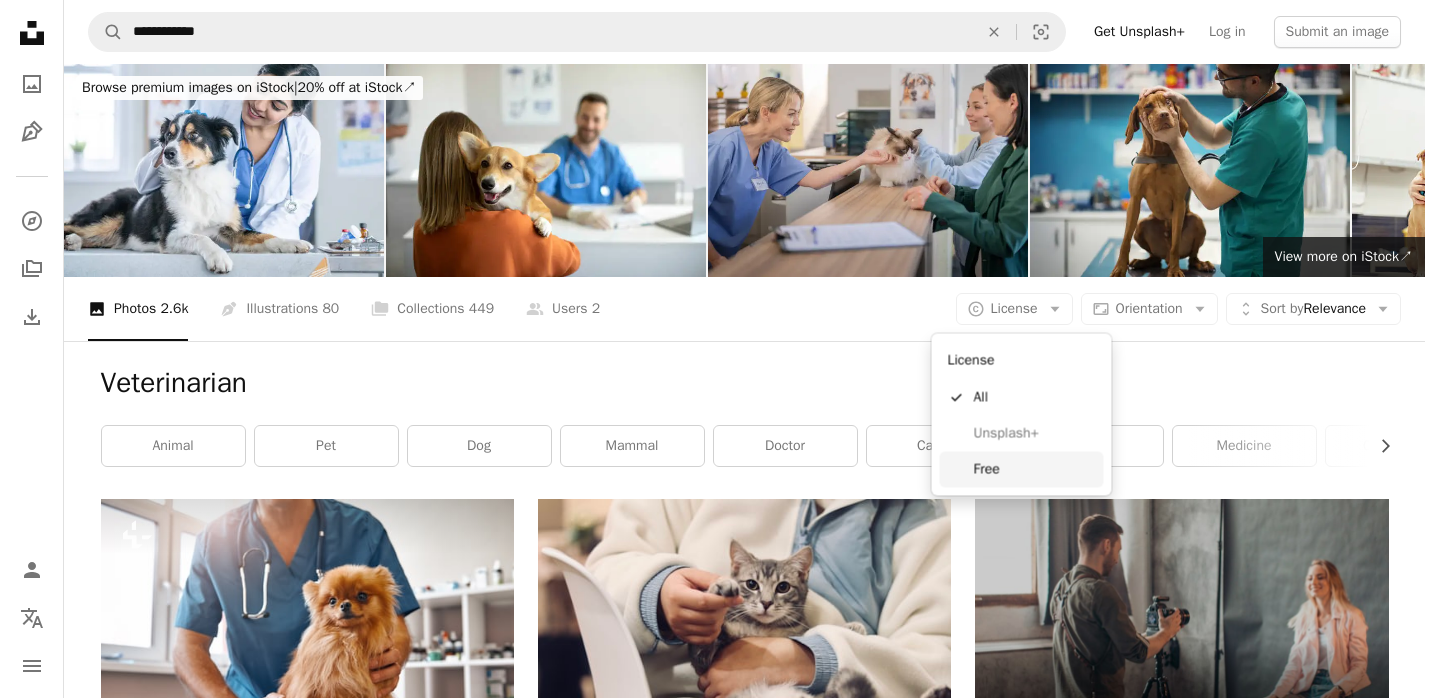 click on "Free" at bounding box center [1035, 469] 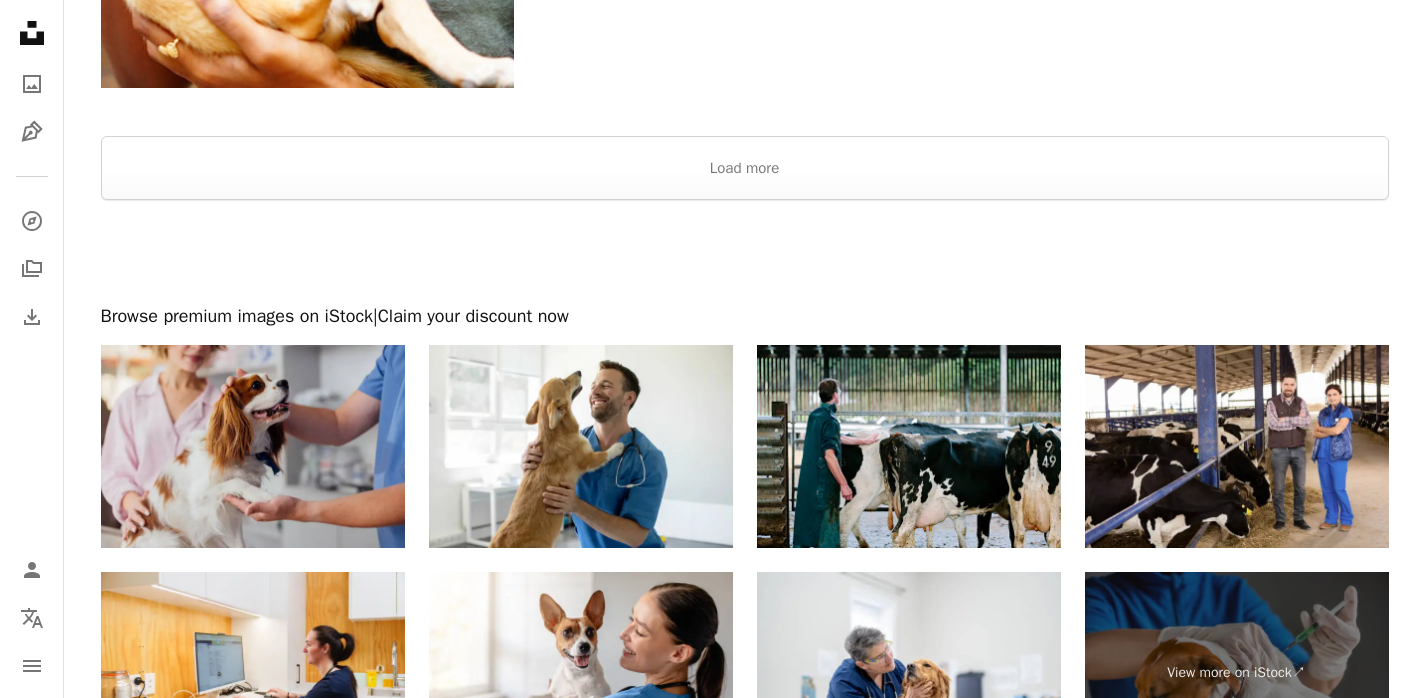 scroll, scrollTop: 3502, scrollLeft: 0, axis: vertical 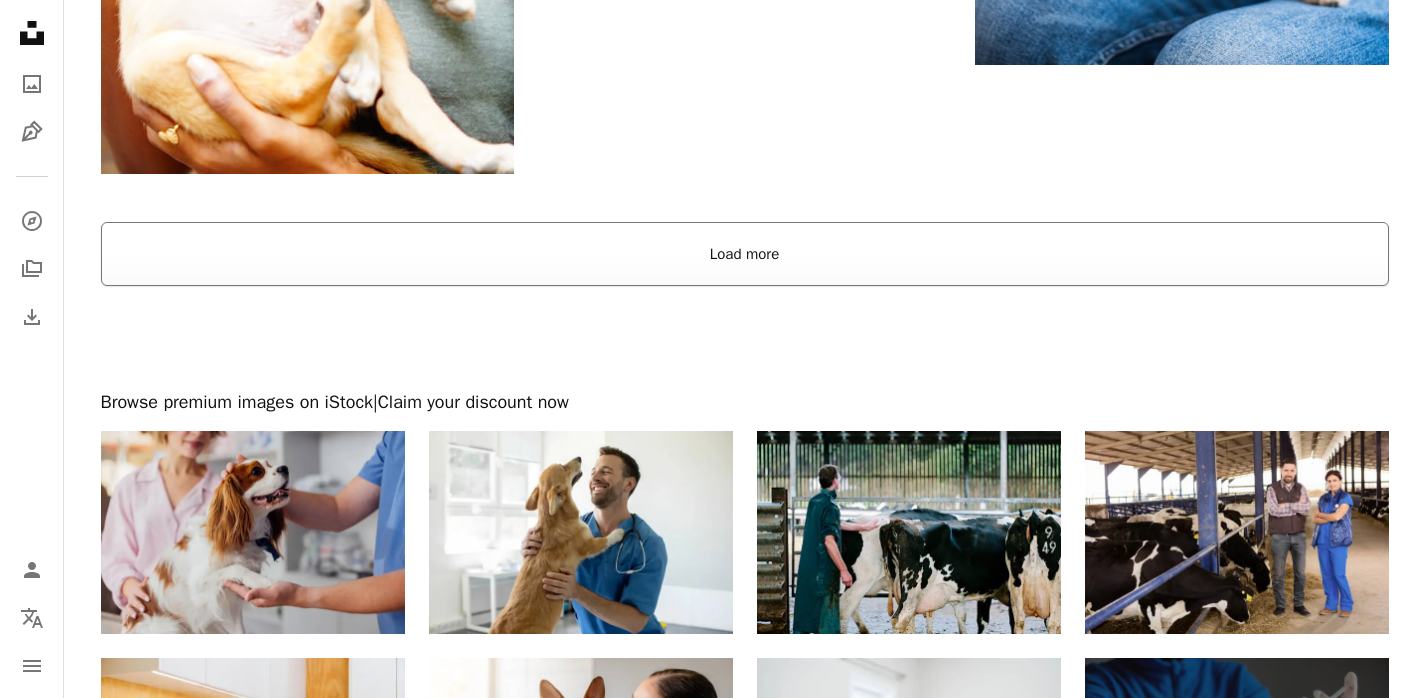 click on "Load more" at bounding box center (745, 254) 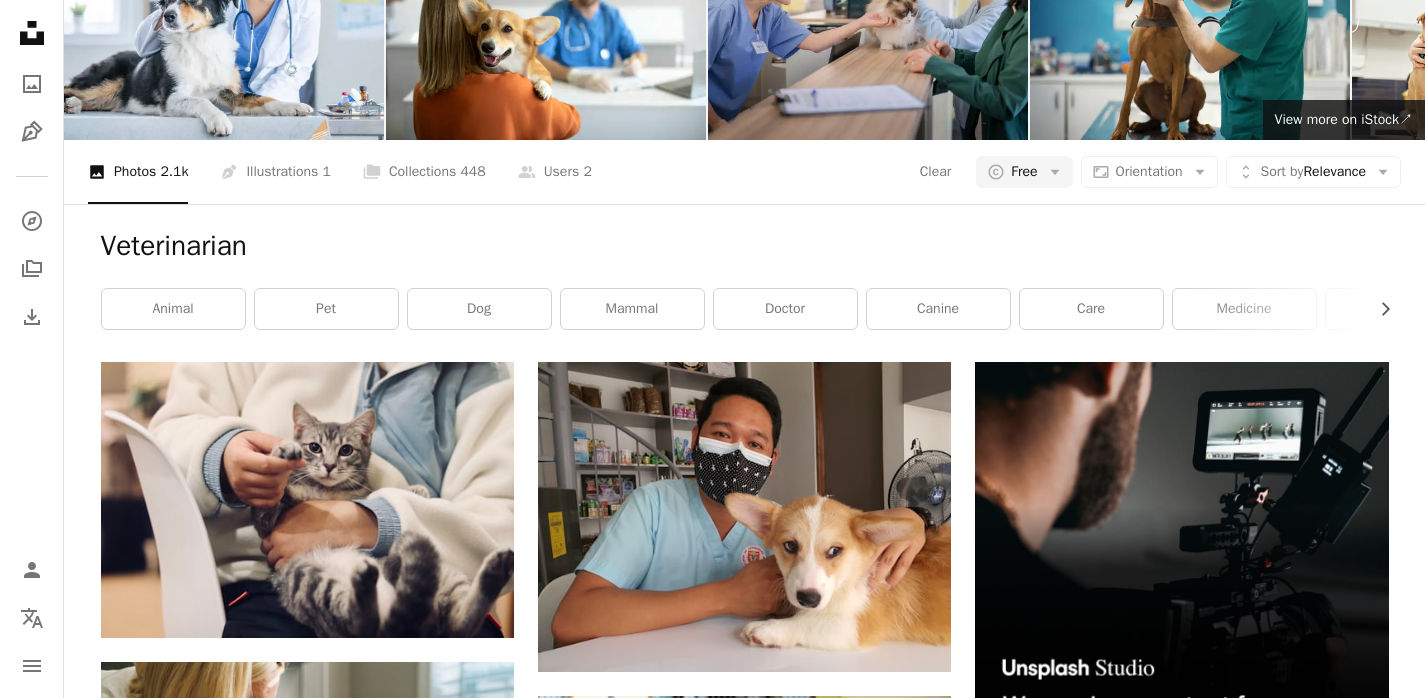 scroll, scrollTop: 0, scrollLeft: 0, axis: both 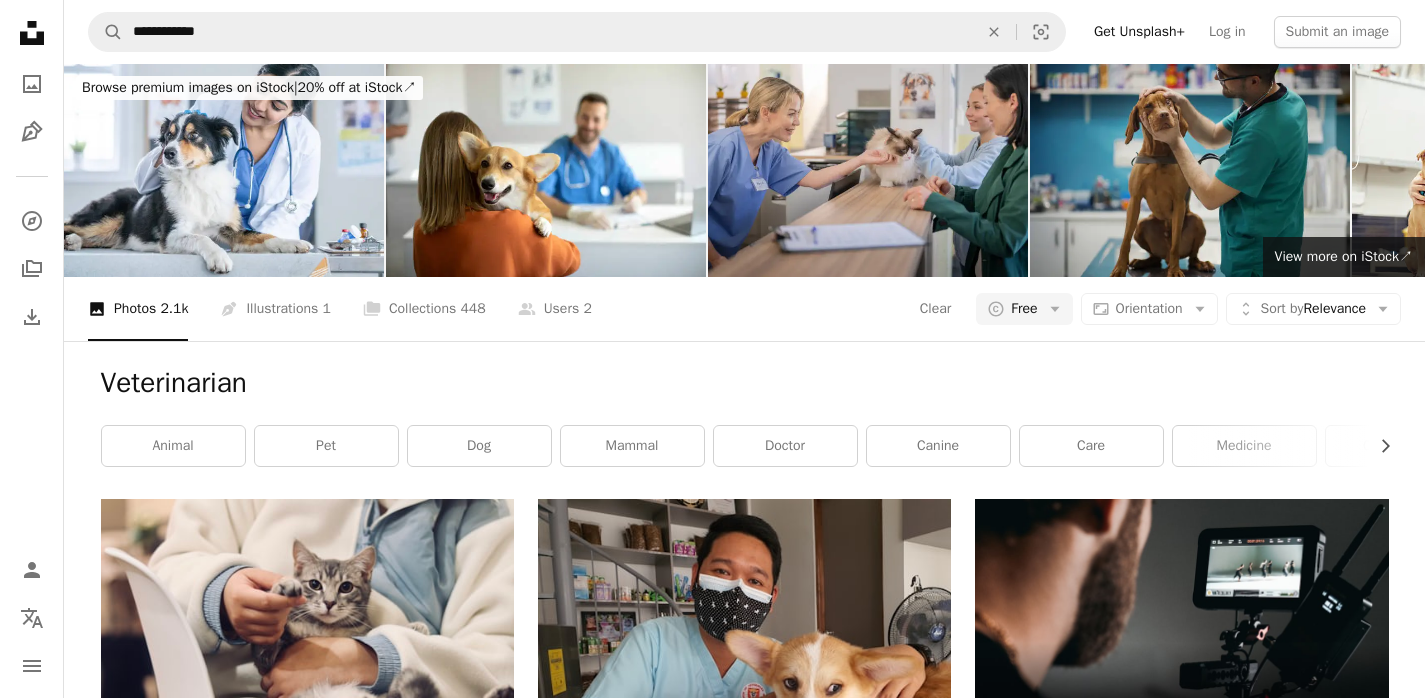 click at bounding box center (1190, 170) 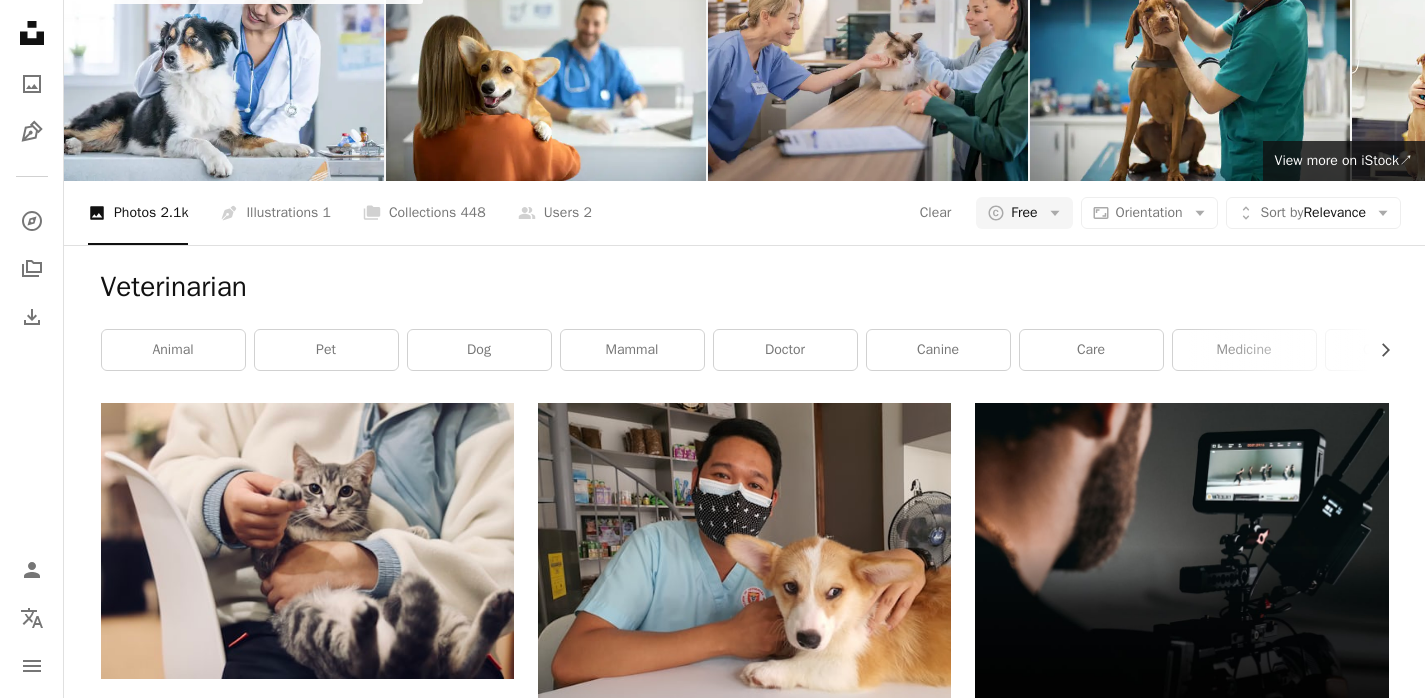scroll, scrollTop: 113, scrollLeft: 0, axis: vertical 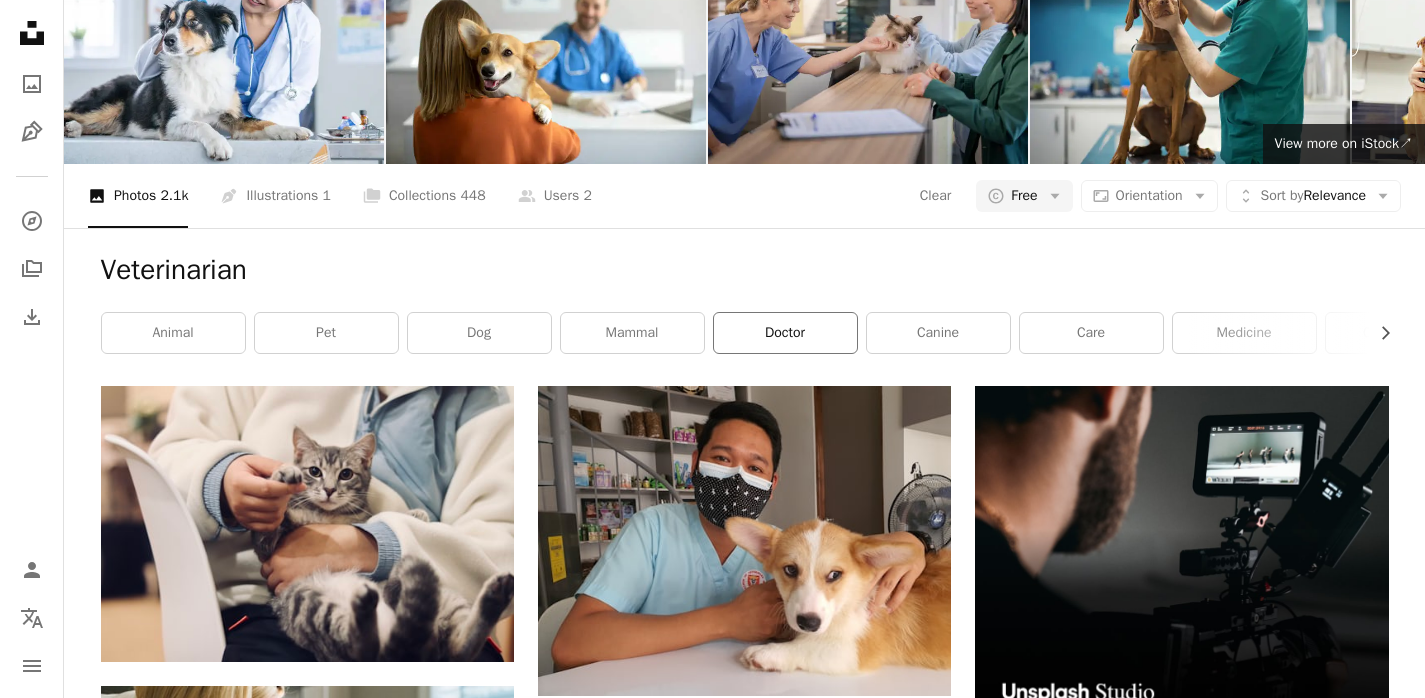 click on "doctor" at bounding box center (785, 333) 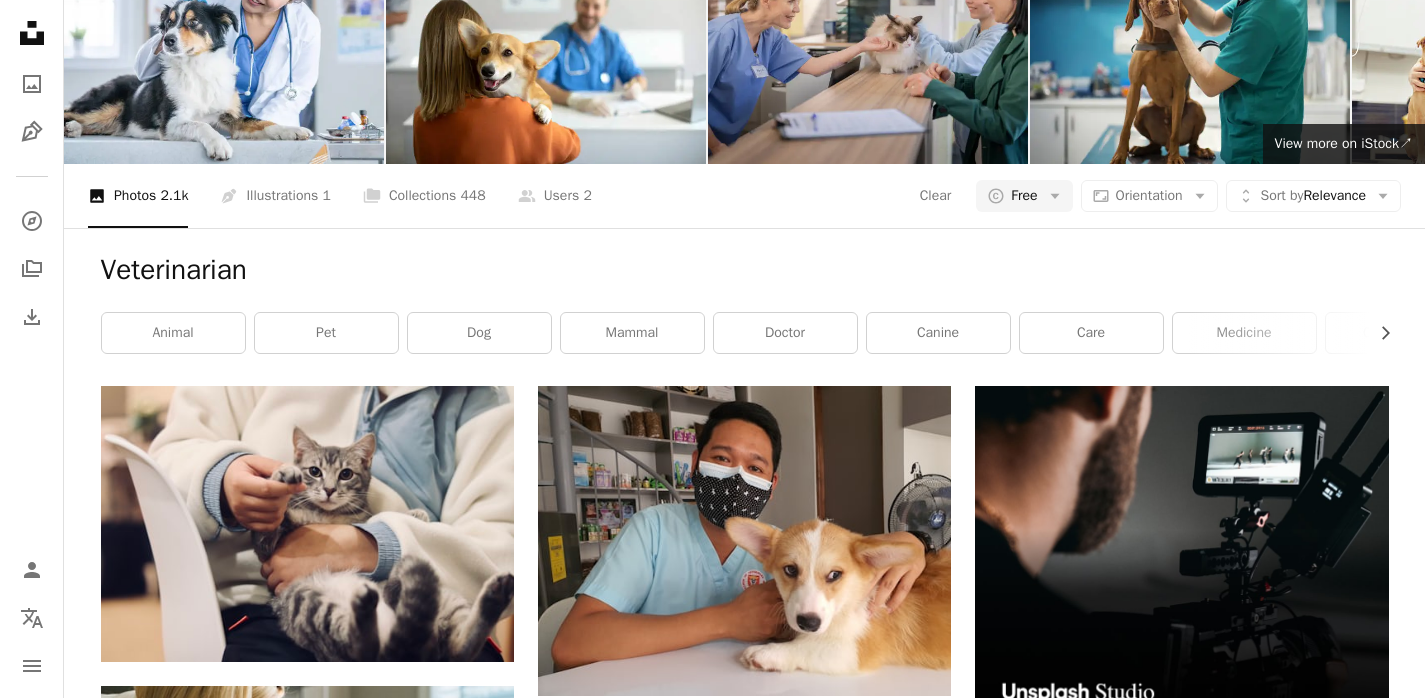 scroll, scrollTop: 0, scrollLeft: 0, axis: both 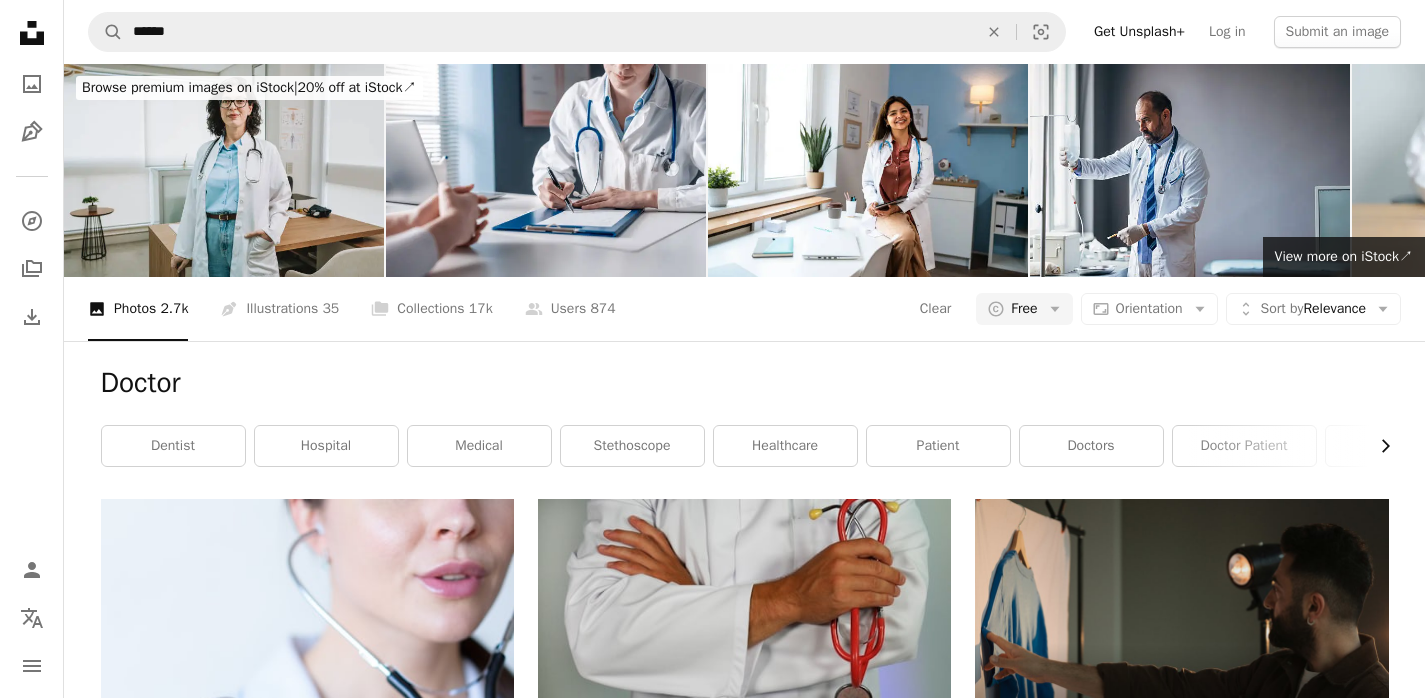 click on "Chevron right" at bounding box center (1378, 446) 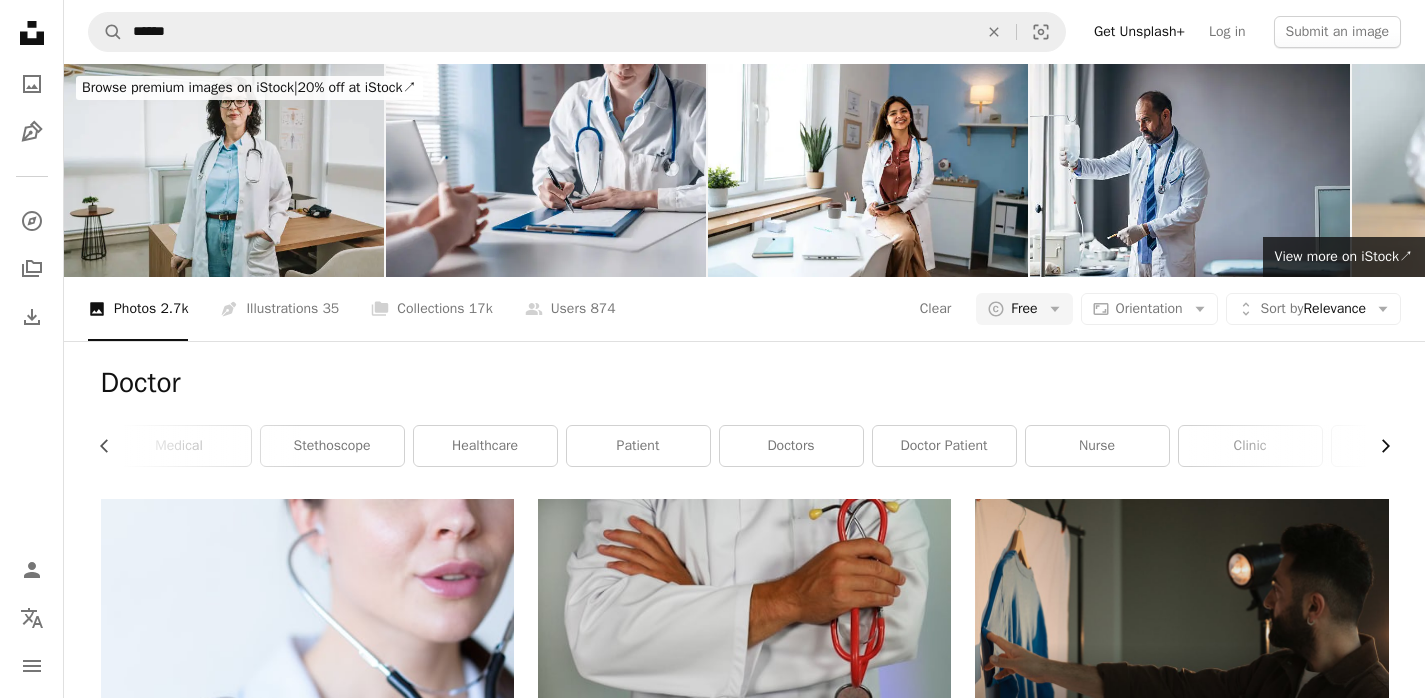 click on "Chevron right" 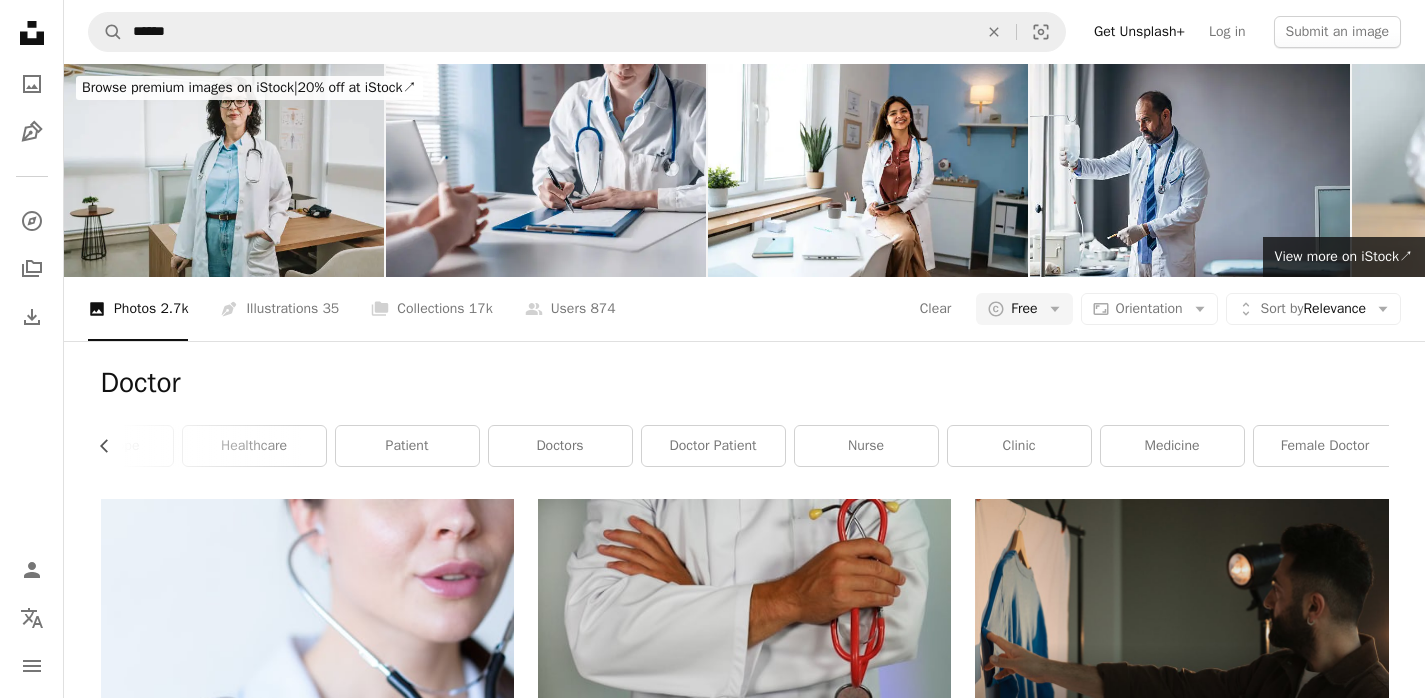 scroll, scrollTop: 0, scrollLeft: 540, axis: horizontal 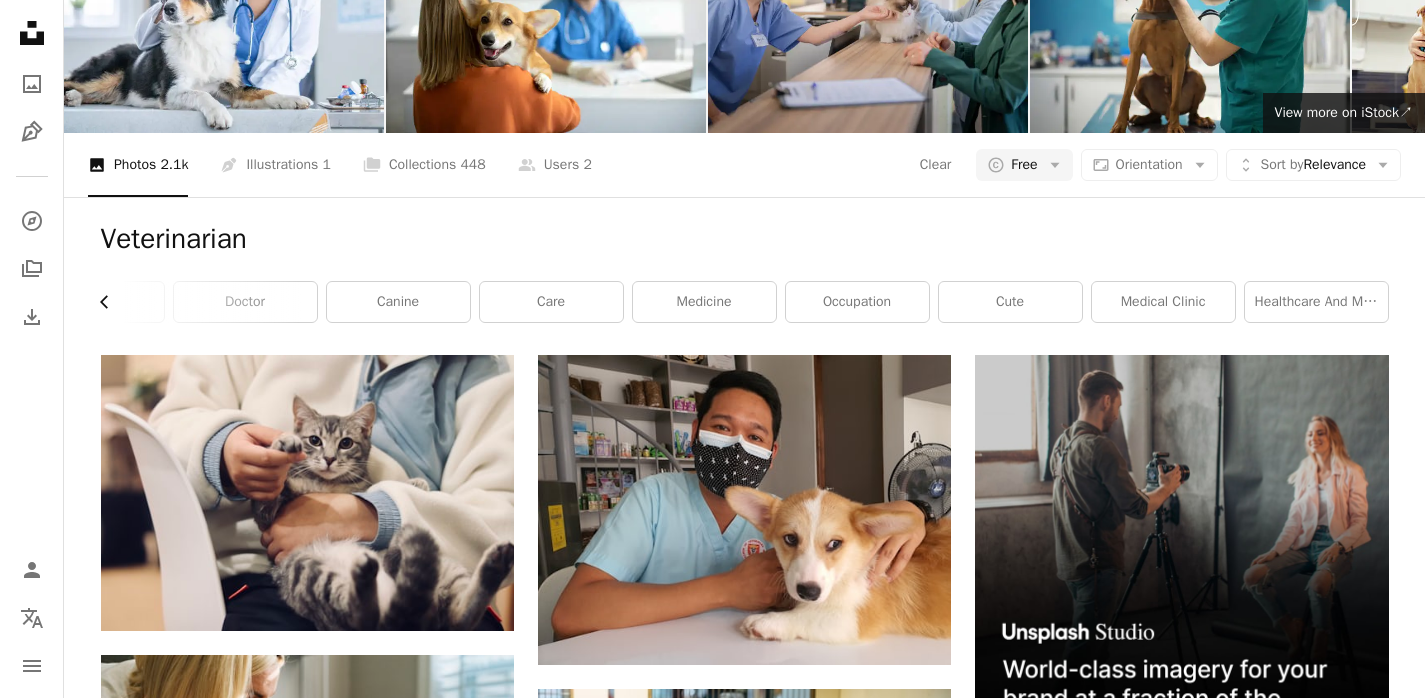 click on "Chevron left" at bounding box center (112, 302) 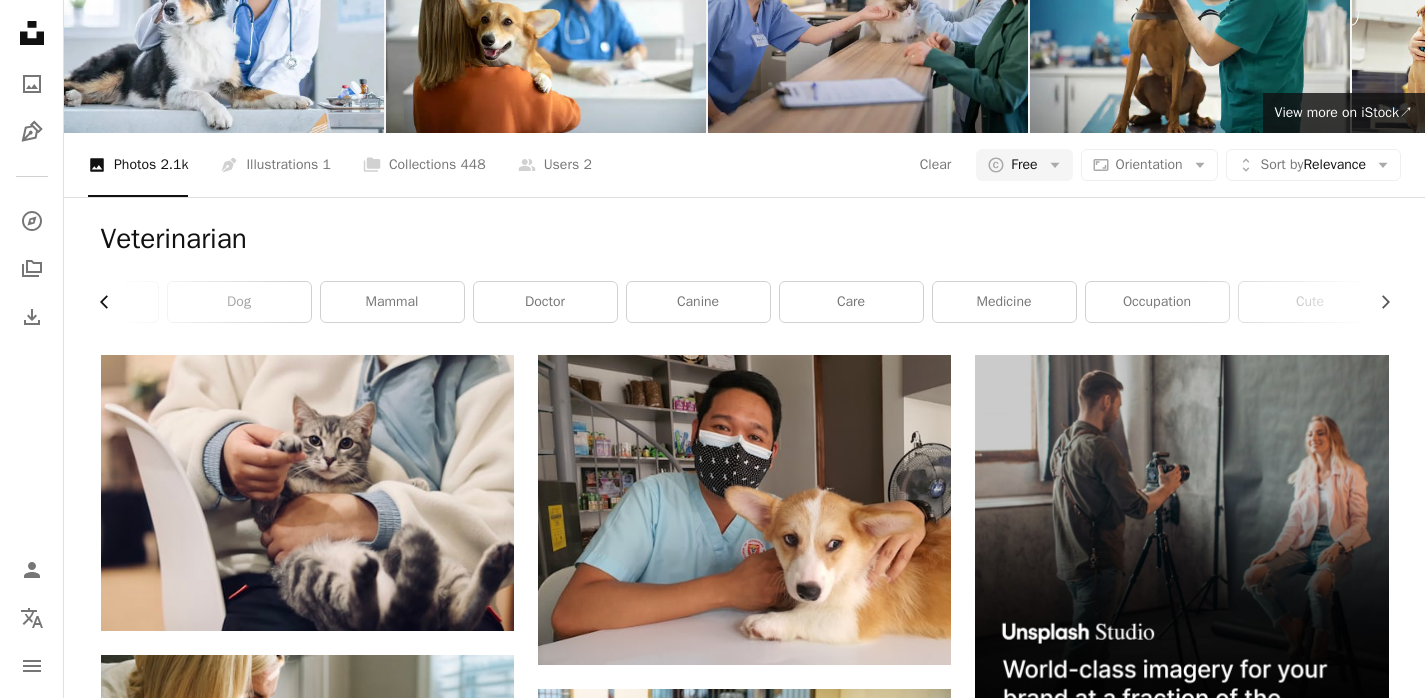 click on "Chevron left" at bounding box center (112, 302) 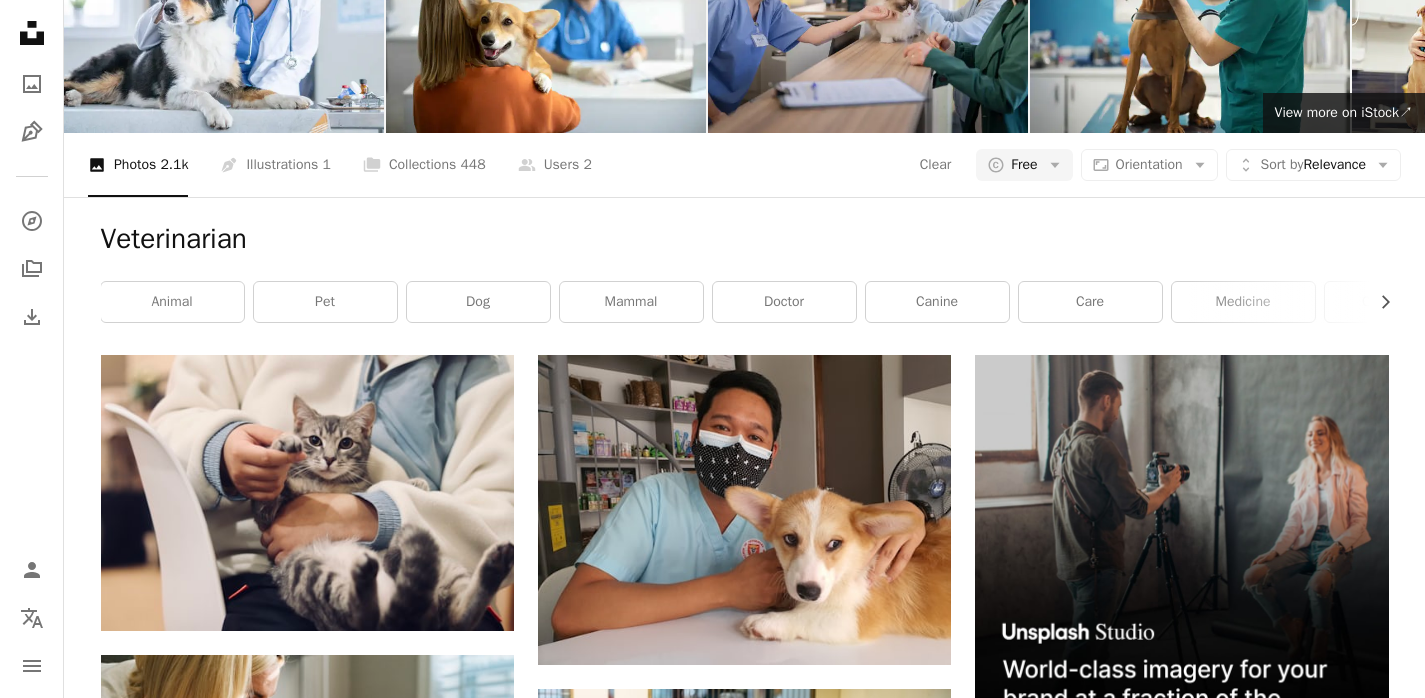 scroll, scrollTop: 0, scrollLeft: 0, axis: both 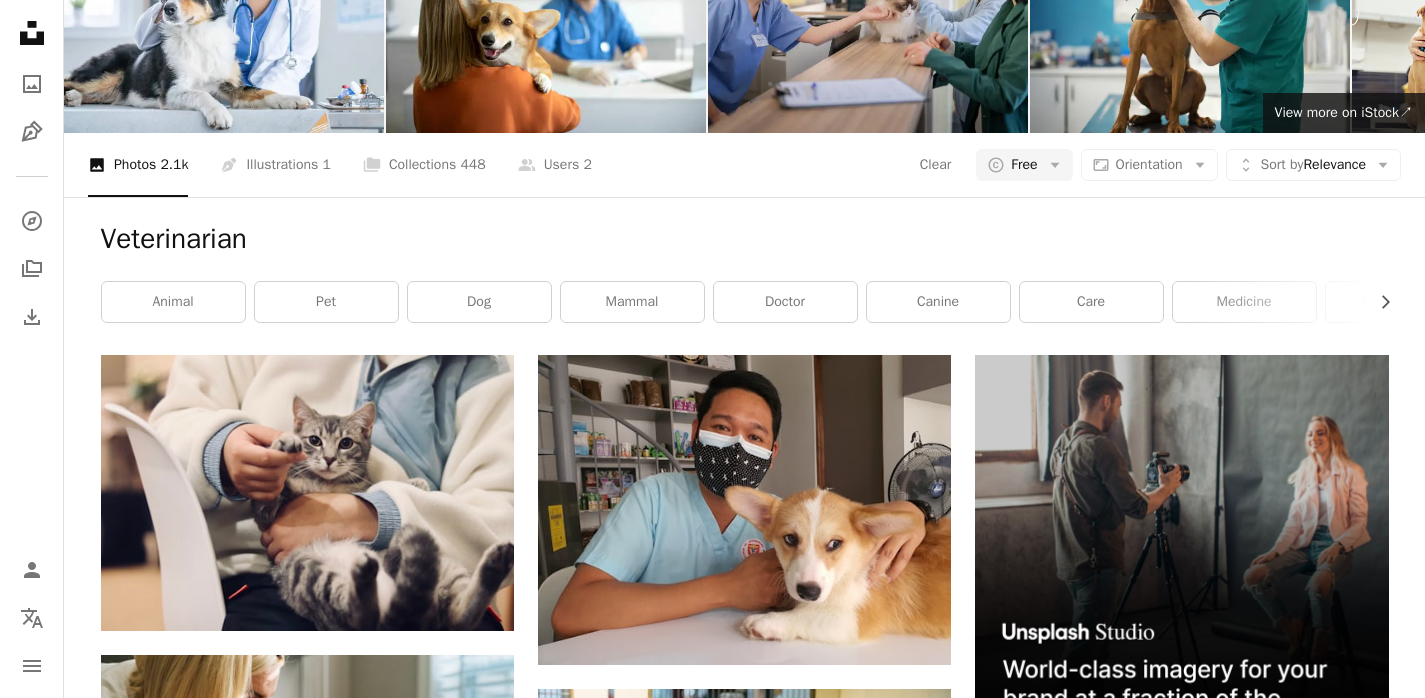 click on "animal" at bounding box center [173, 302] 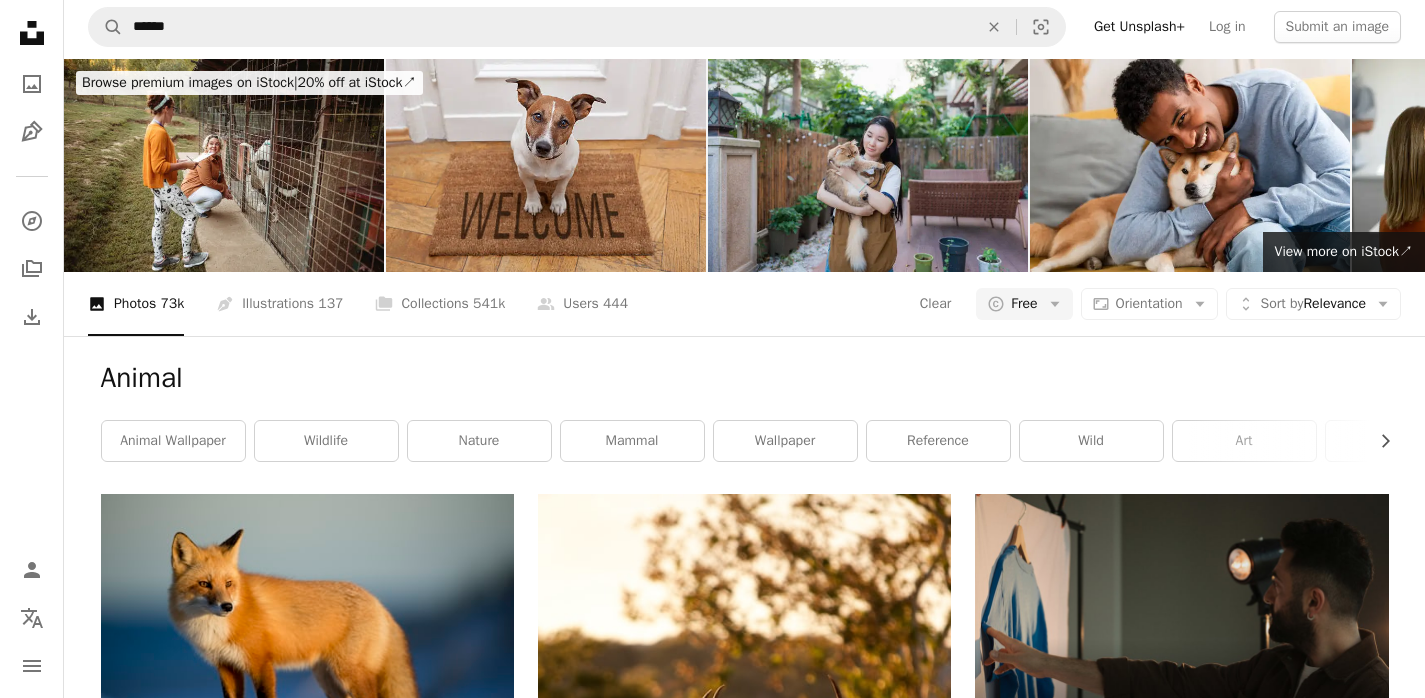 scroll, scrollTop: 0, scrollLeft: 0, axis: both 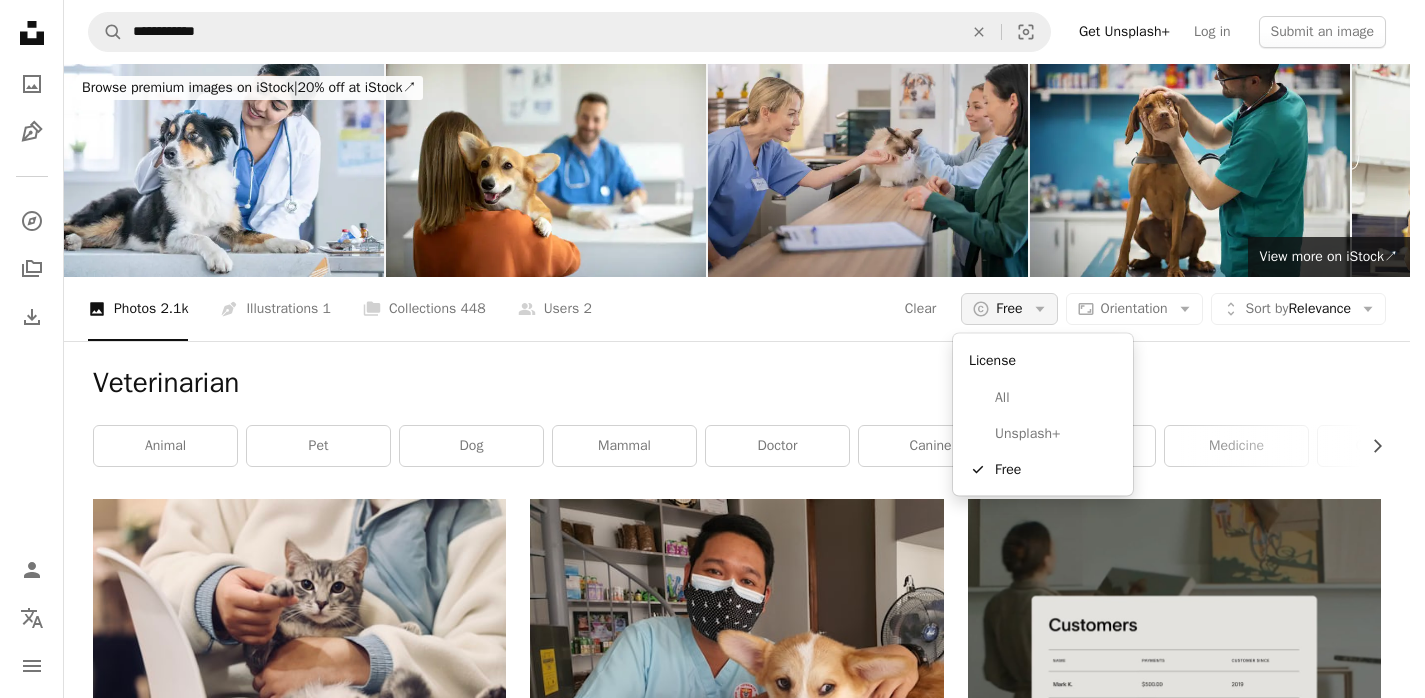 click on "A copyright icon © Free Arrow down" at bounding box center (1009, 309) 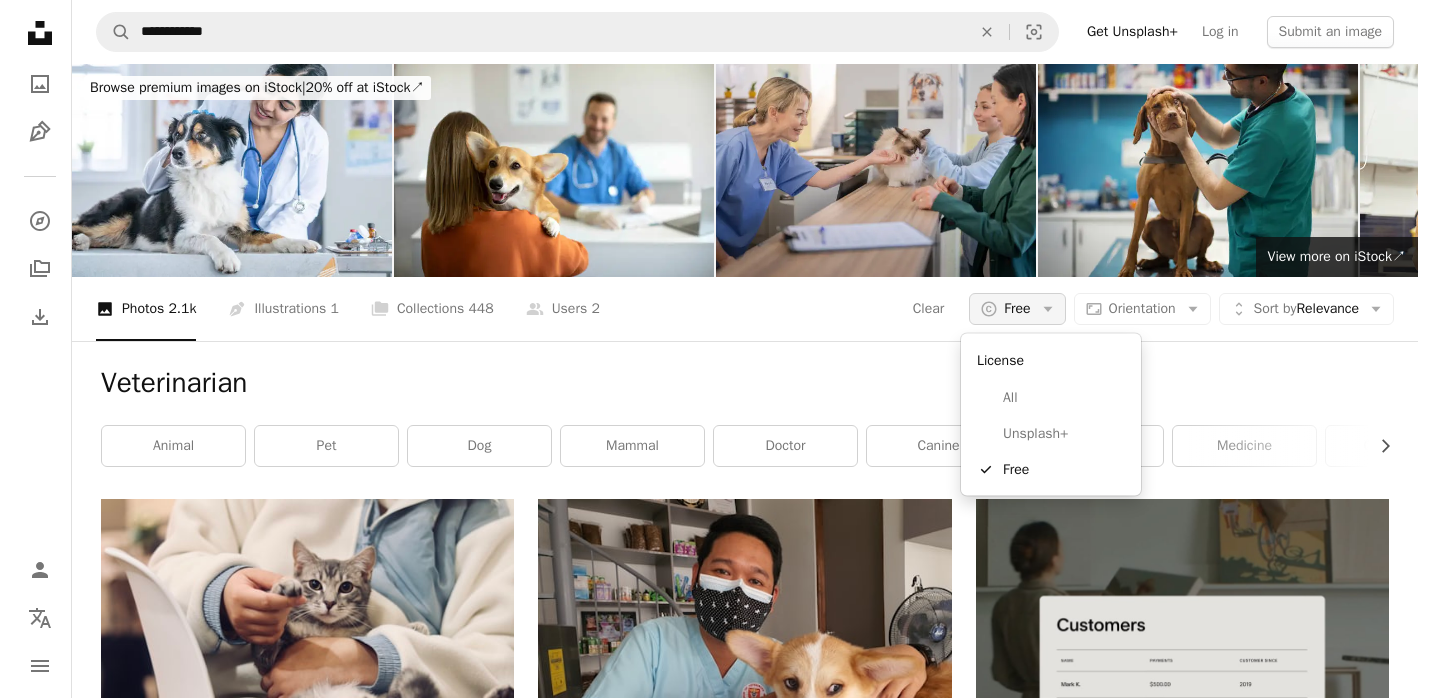scroll, scrollTop: 0, scrollLeft: 0, axis: both 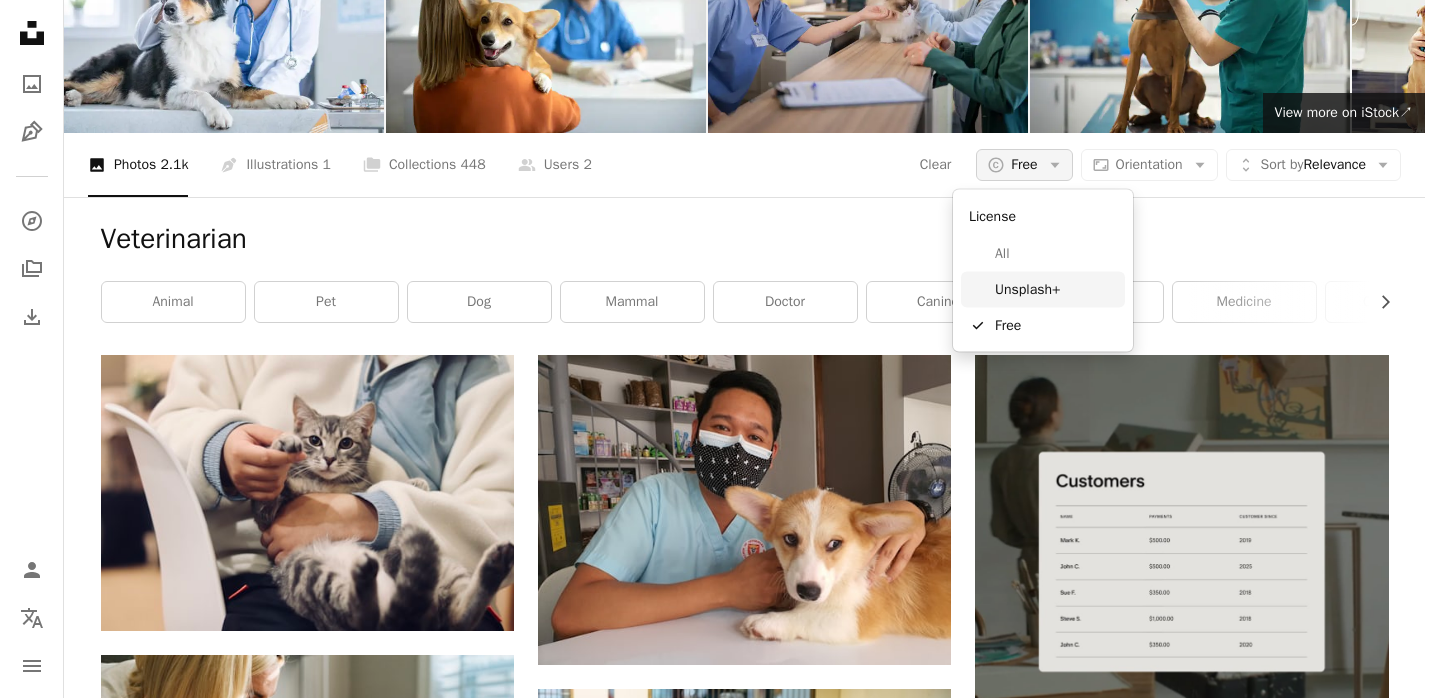 drag, startPoint x: 1029, startPoint y: 294, endPoint x: 1023, endPoint y: 321, distance: 27.658634 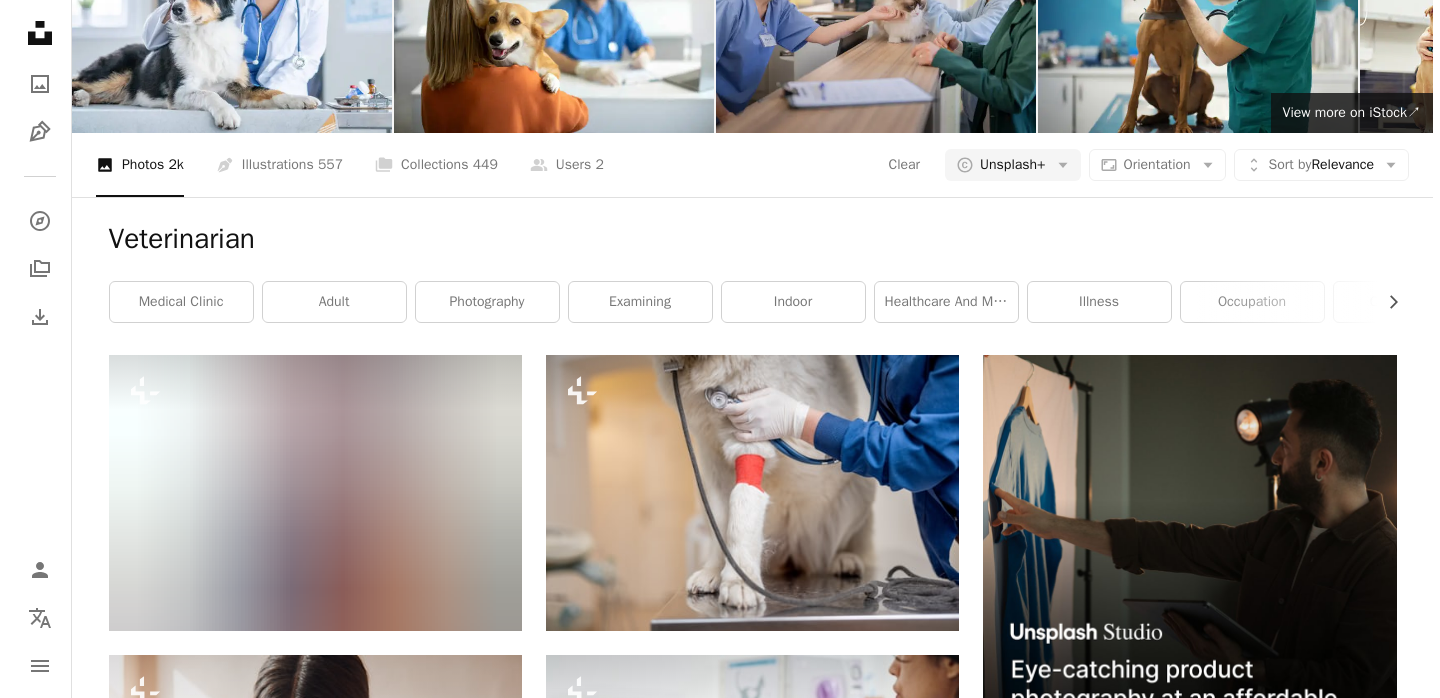 scroll, scrollTop: 1083, scrollLeft: 0, axis: vertical 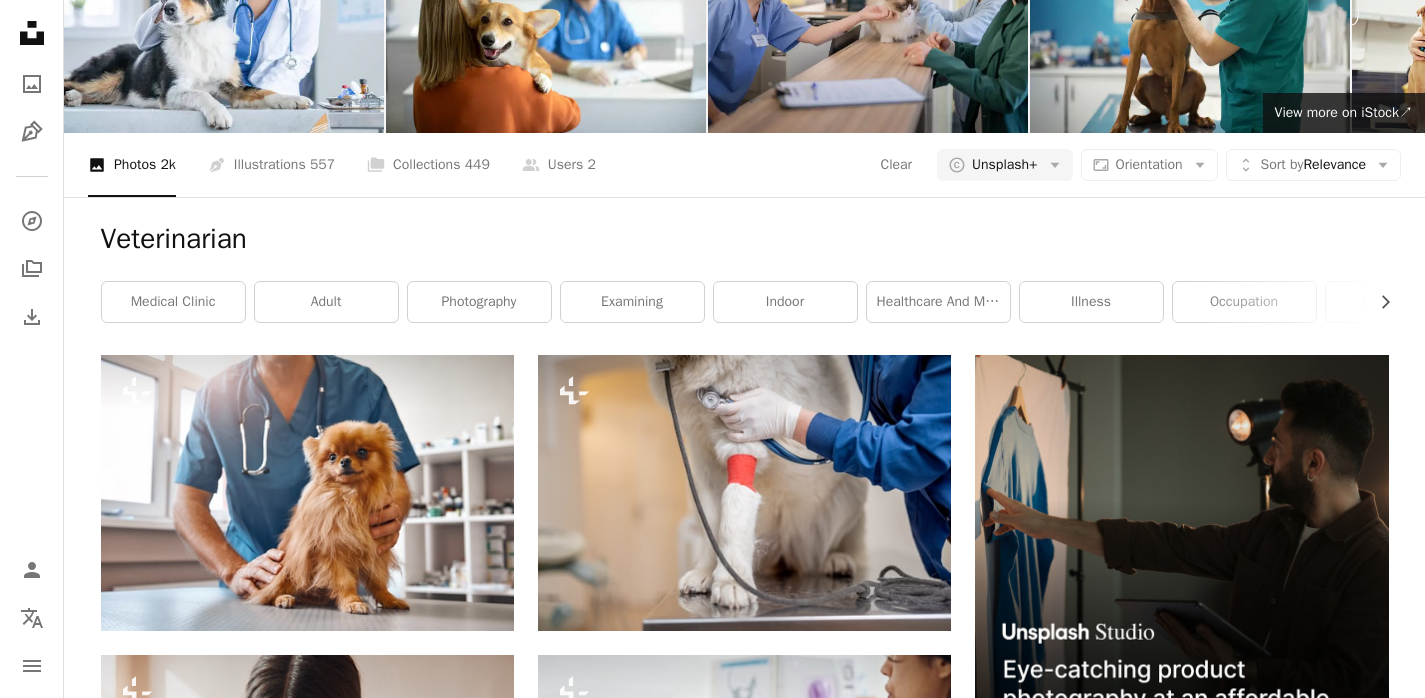 click at bounding box center [1181, 1353] 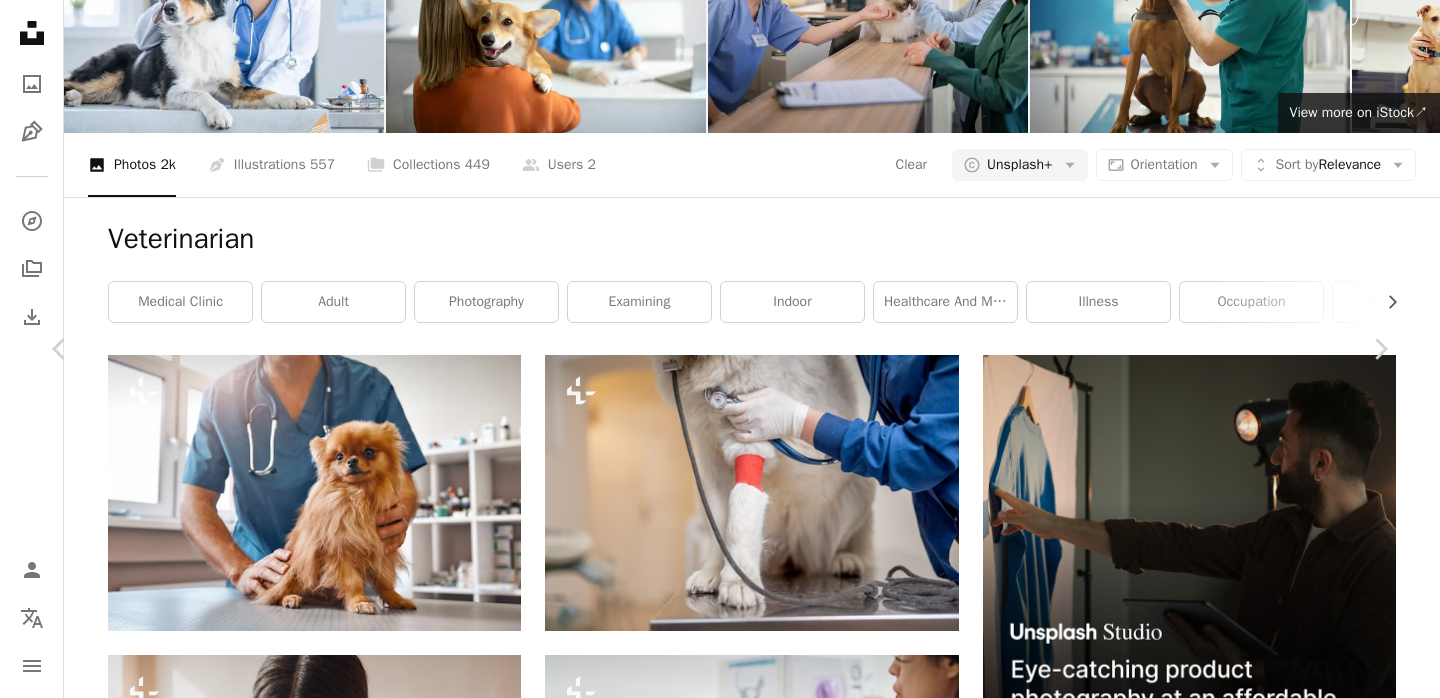 scroll, scrollTop: 11, scrollLeft: 0, axis: vertical 